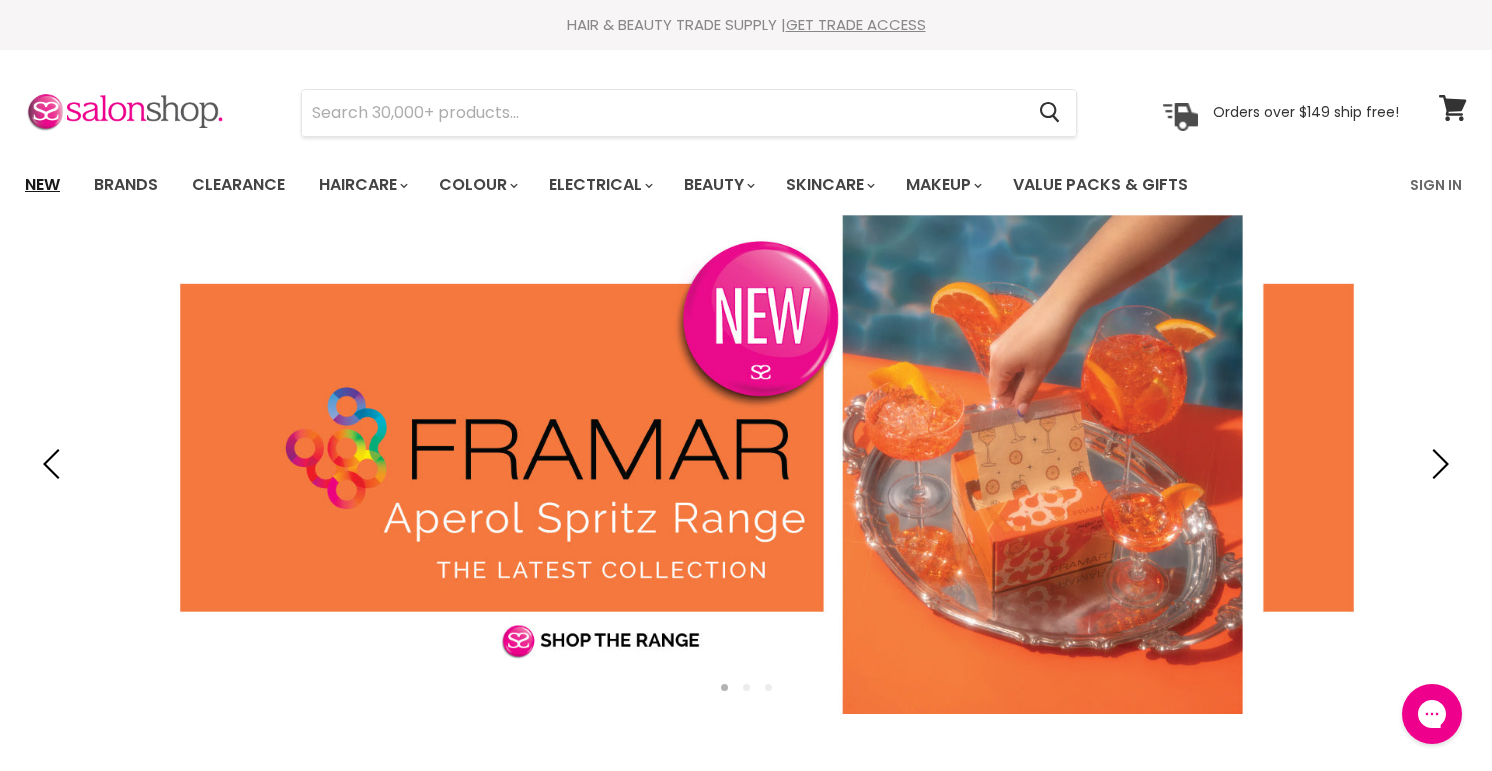 scroll, scrollTop: 0, scrollLeft: 0, axis: both 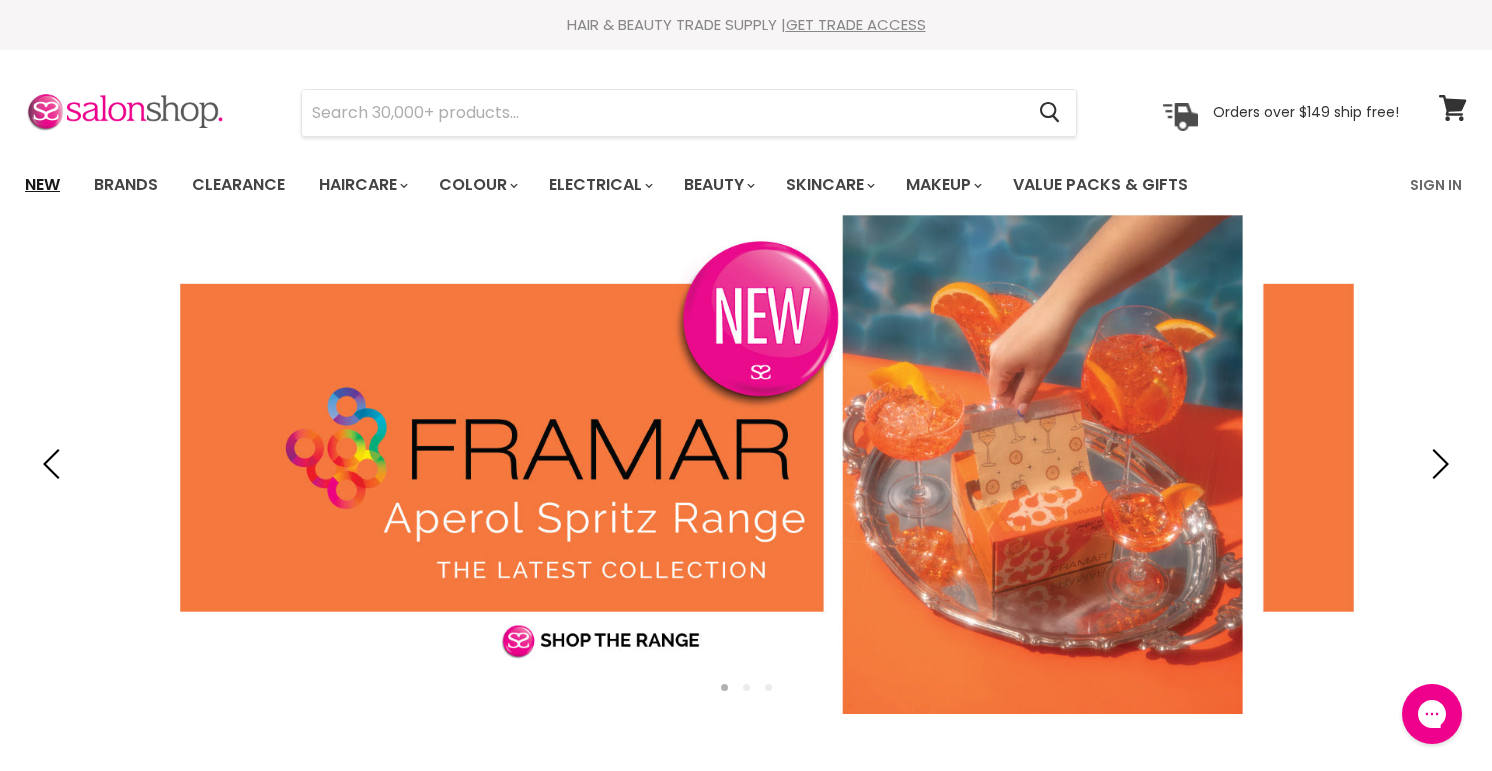 click on "New" at bounding box center [42, 185] 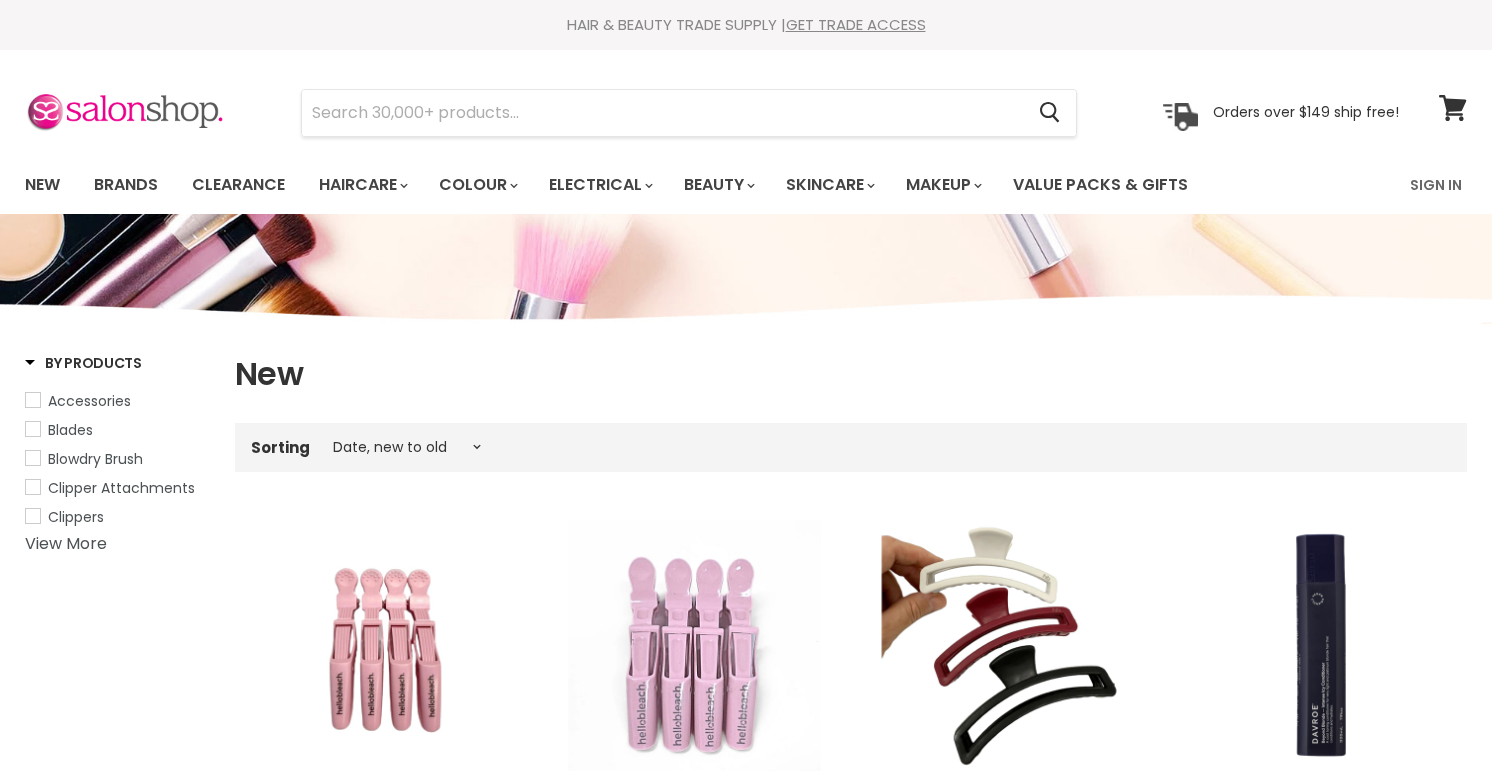 select on "created-descending" 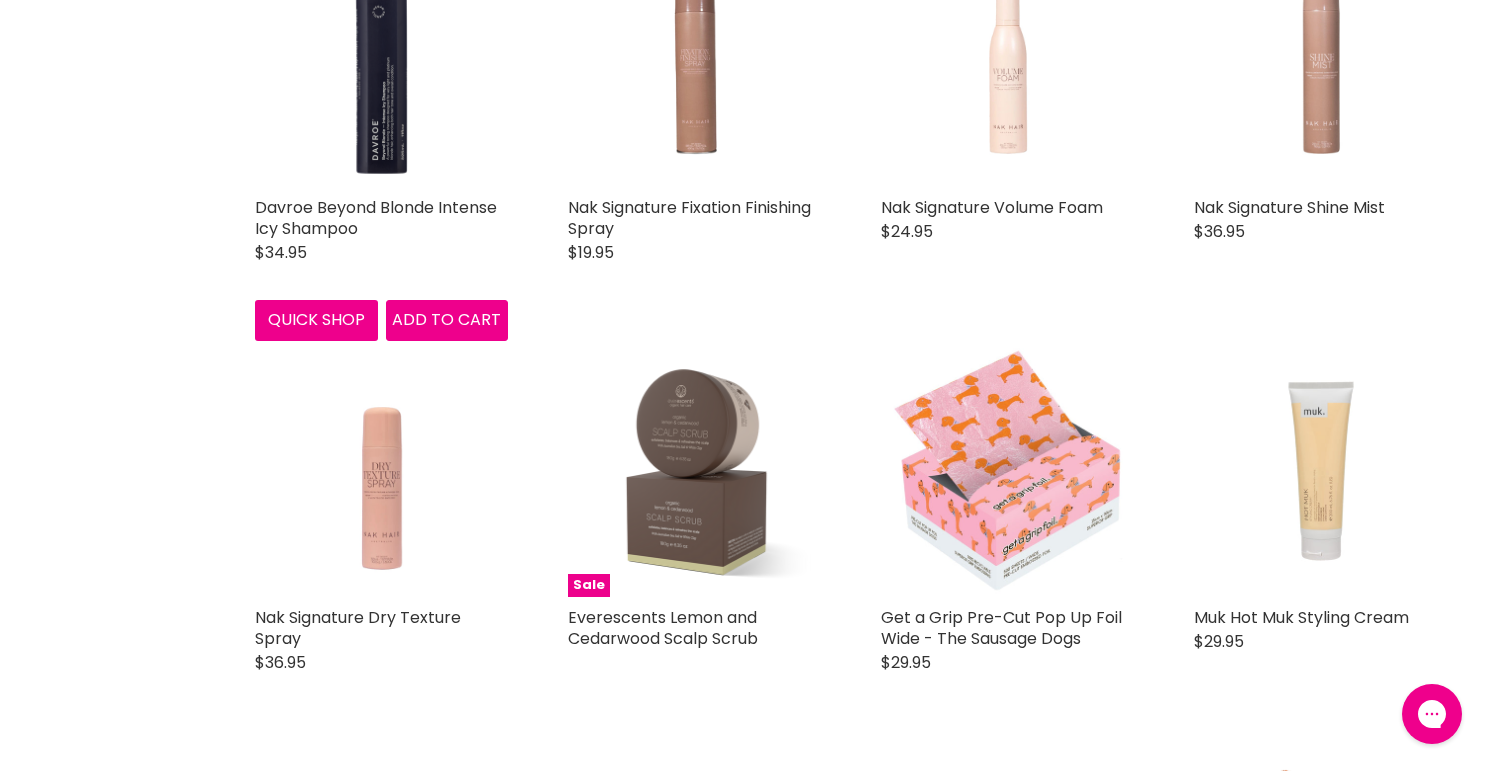 scroll, scrollTop: 1005, scrollLeft: 0, axis: vertical 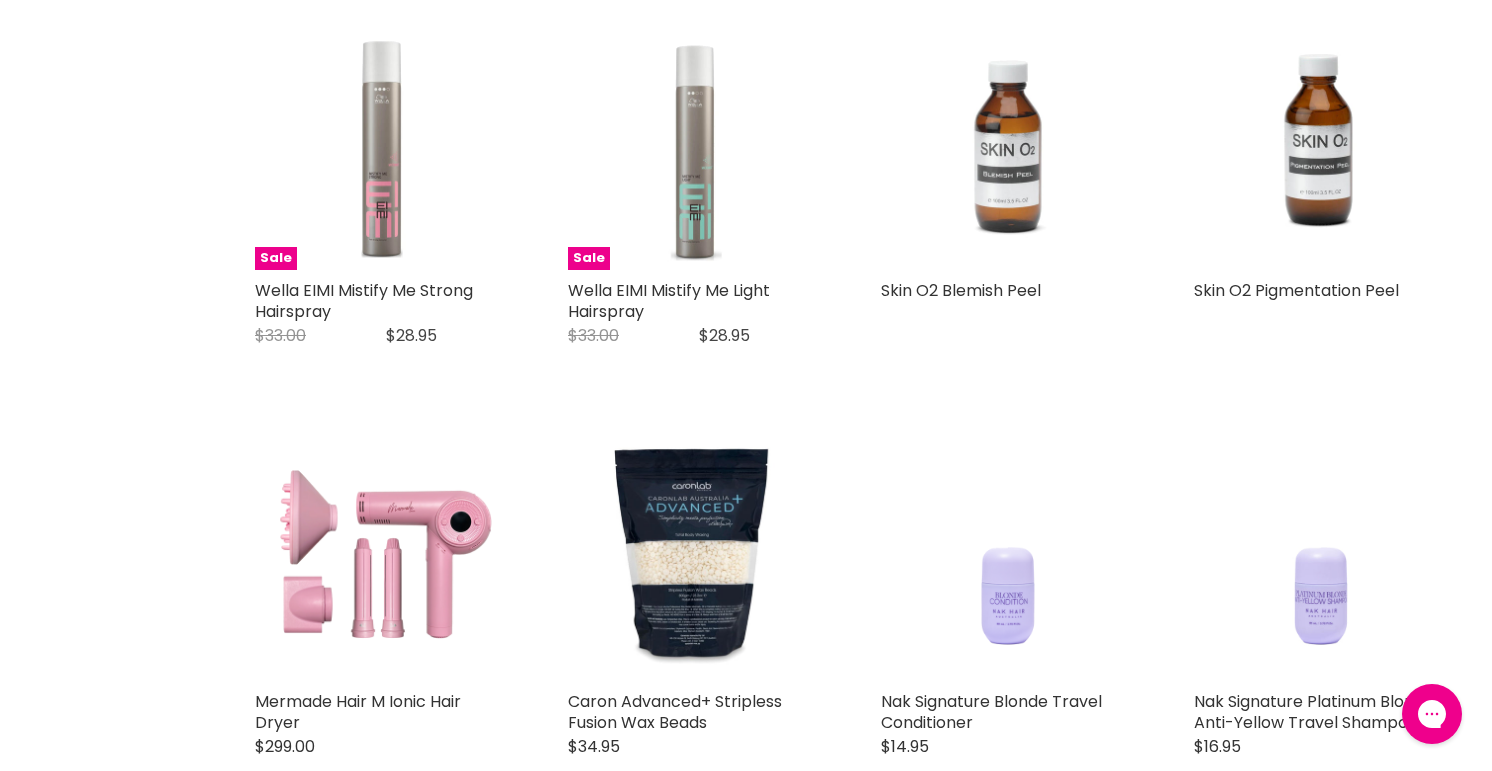 click at bounding box center (1007, 143) 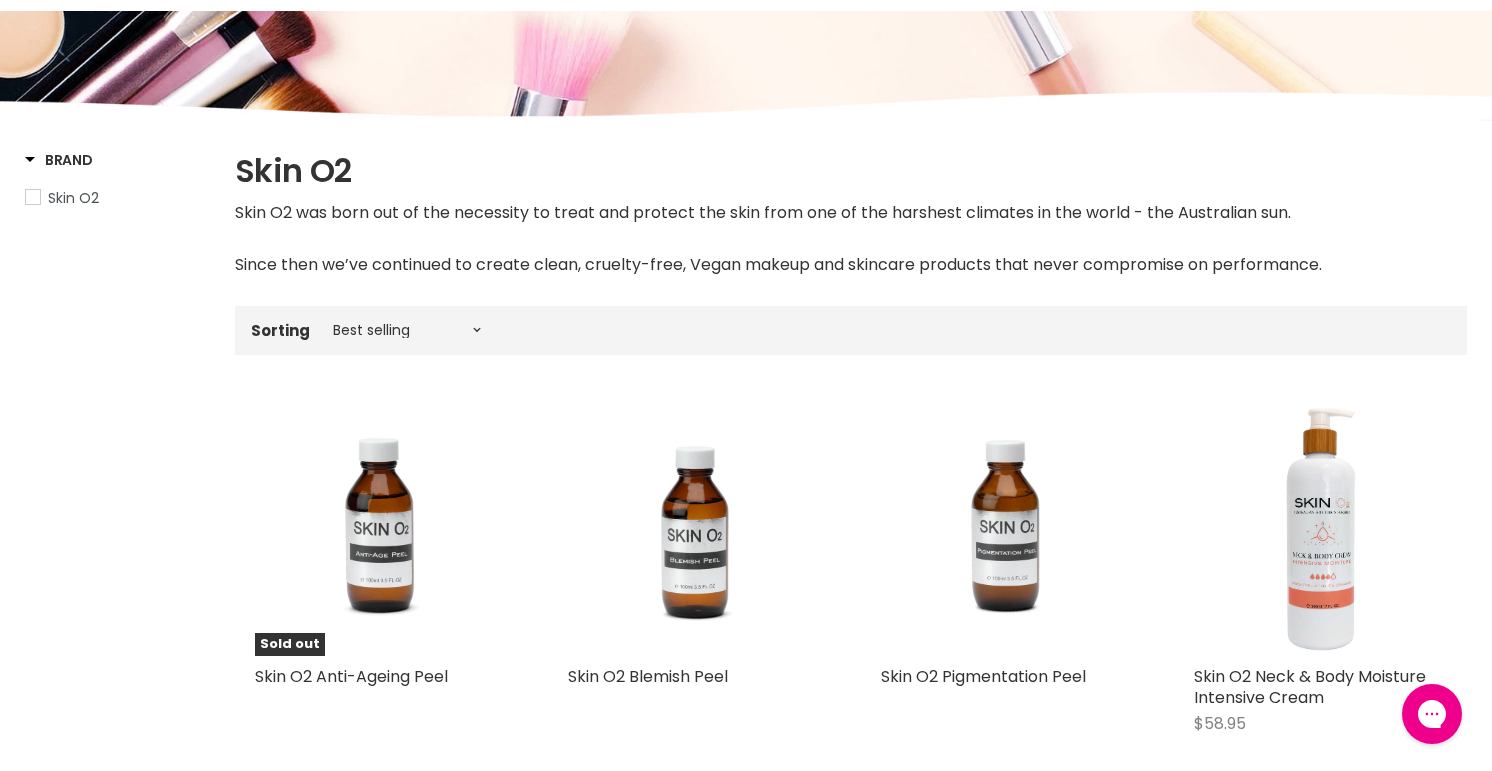scroll, scrollTop: 0, scrollLeft: 0, axis: both 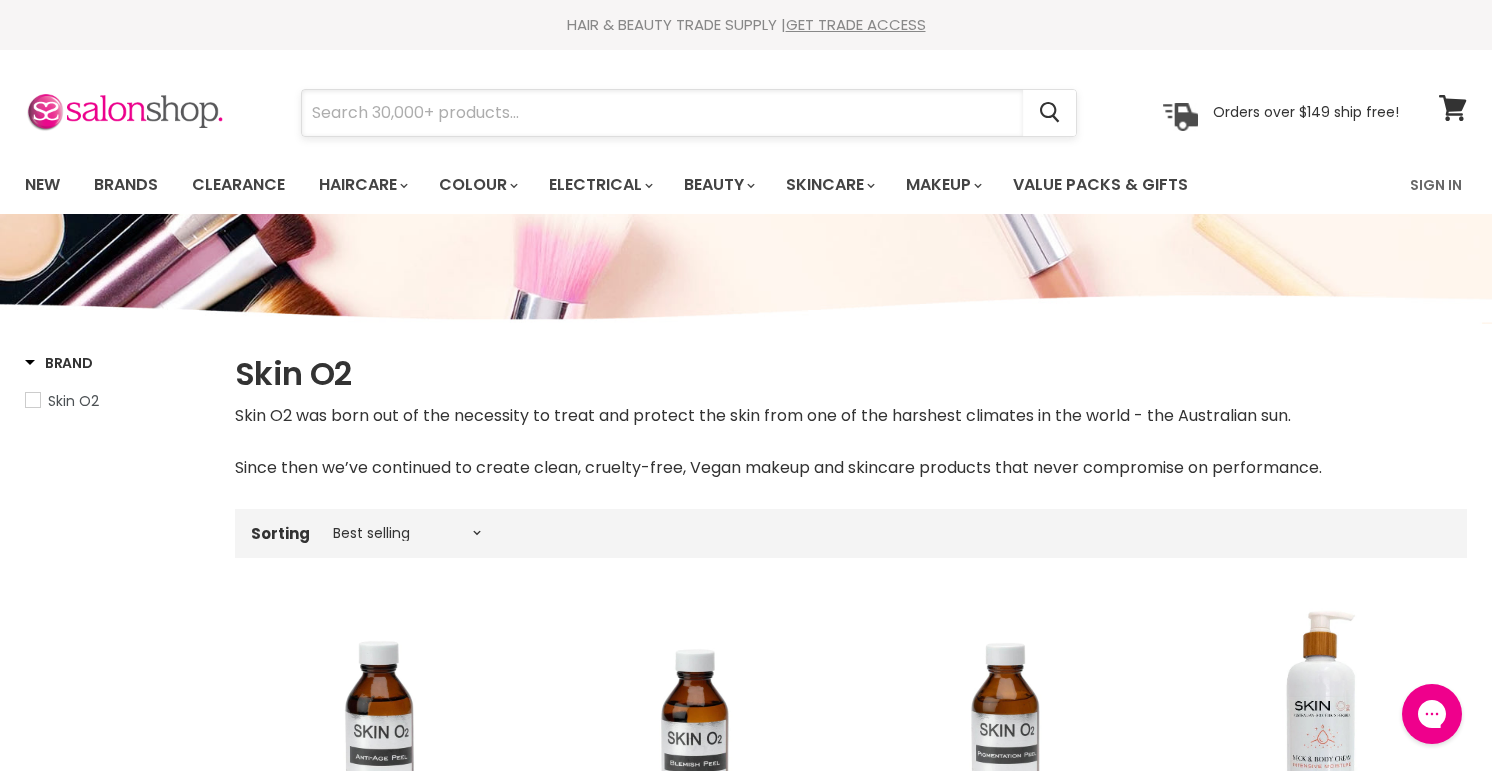 click at bounding box center [662, 113] 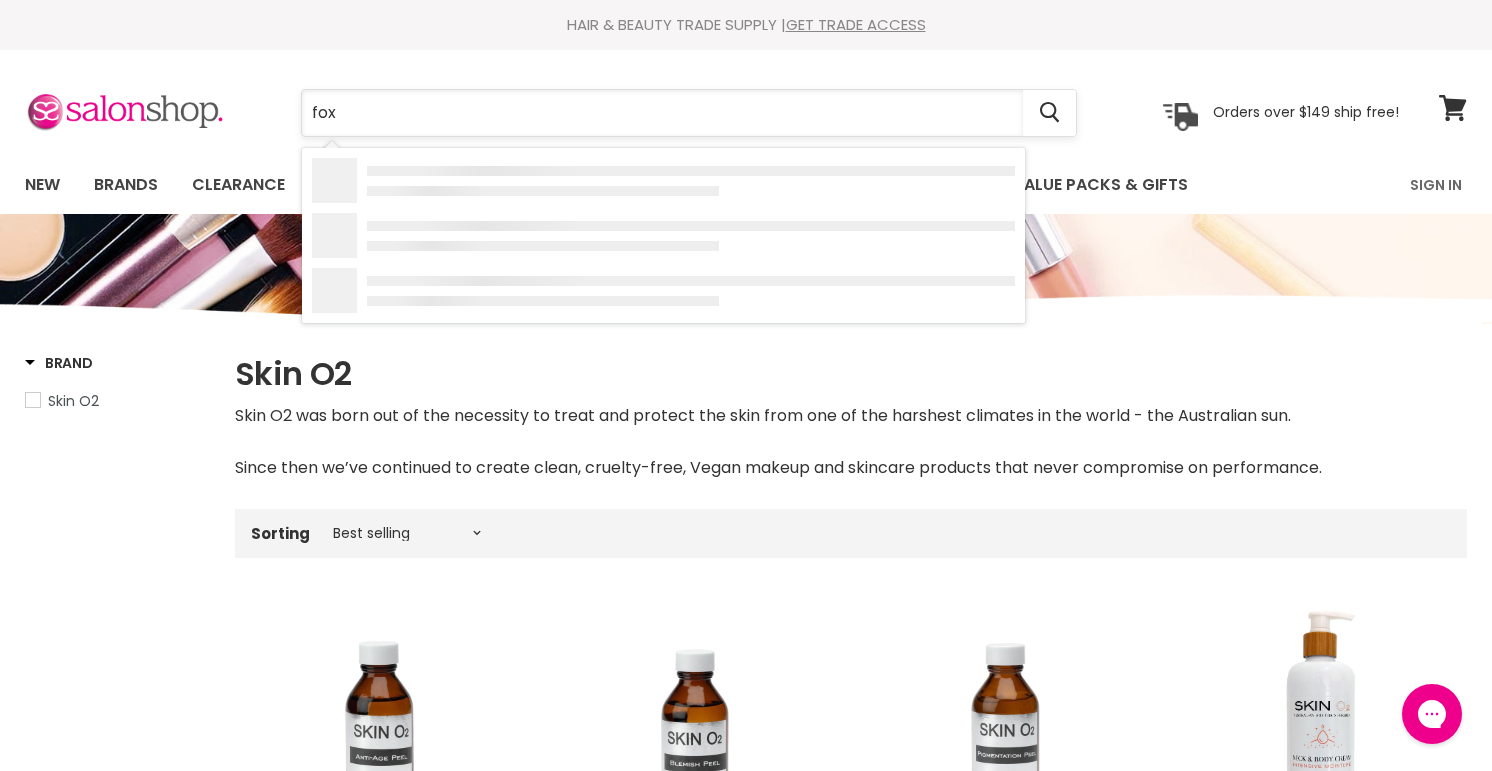 type on "foxy" 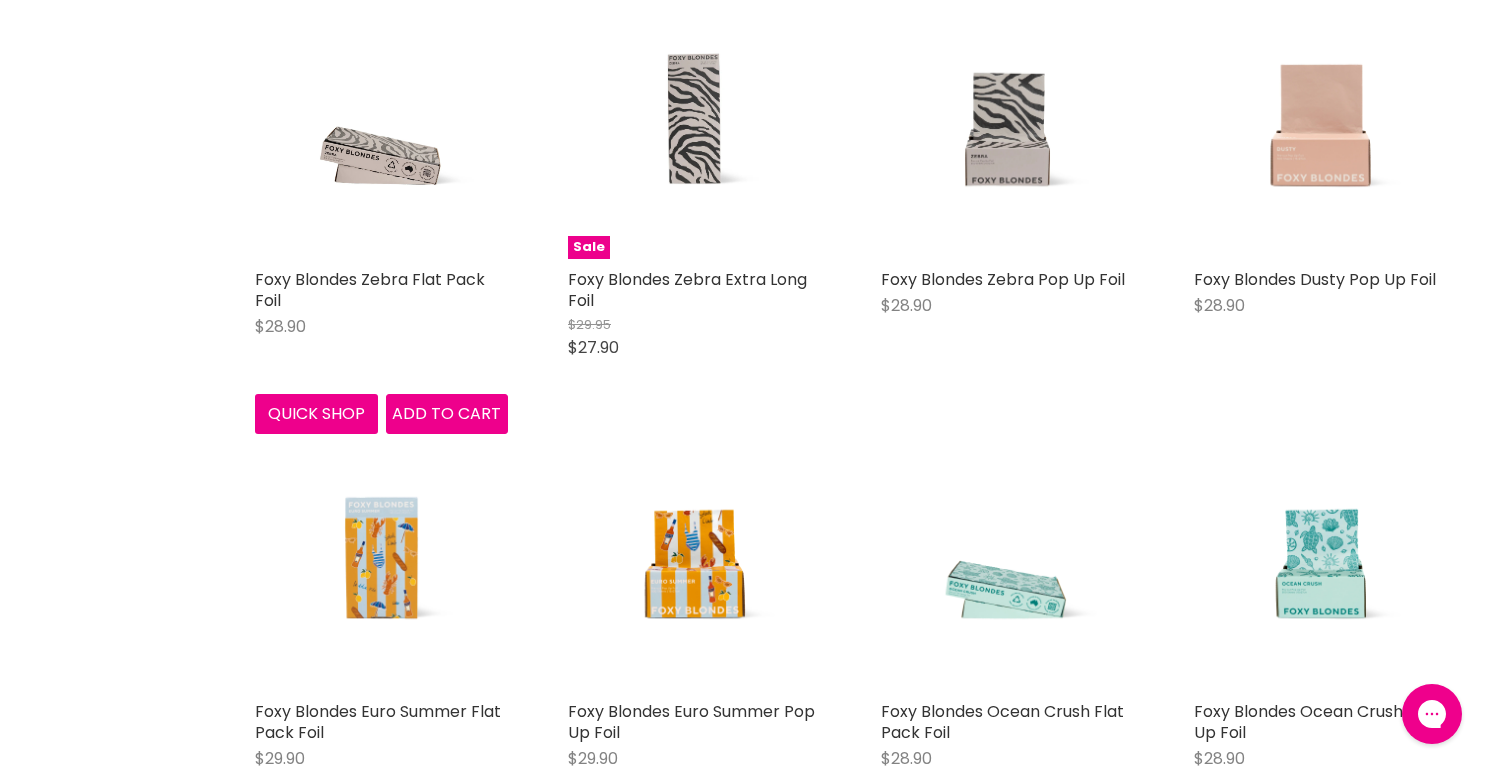 scroll, scrollTop: 0, scrollLeft: 0, axis: both 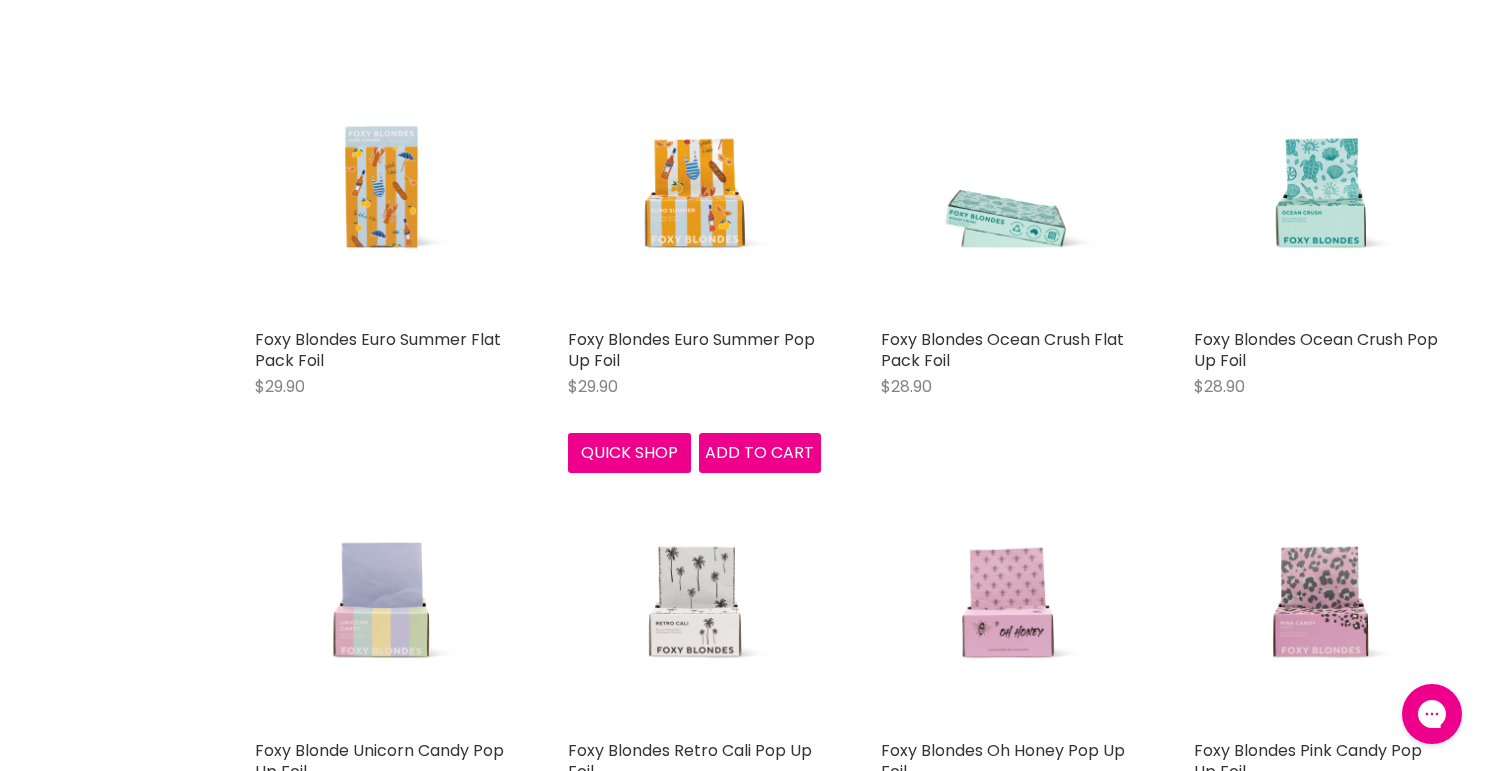 click at bounding box center (695, 192) 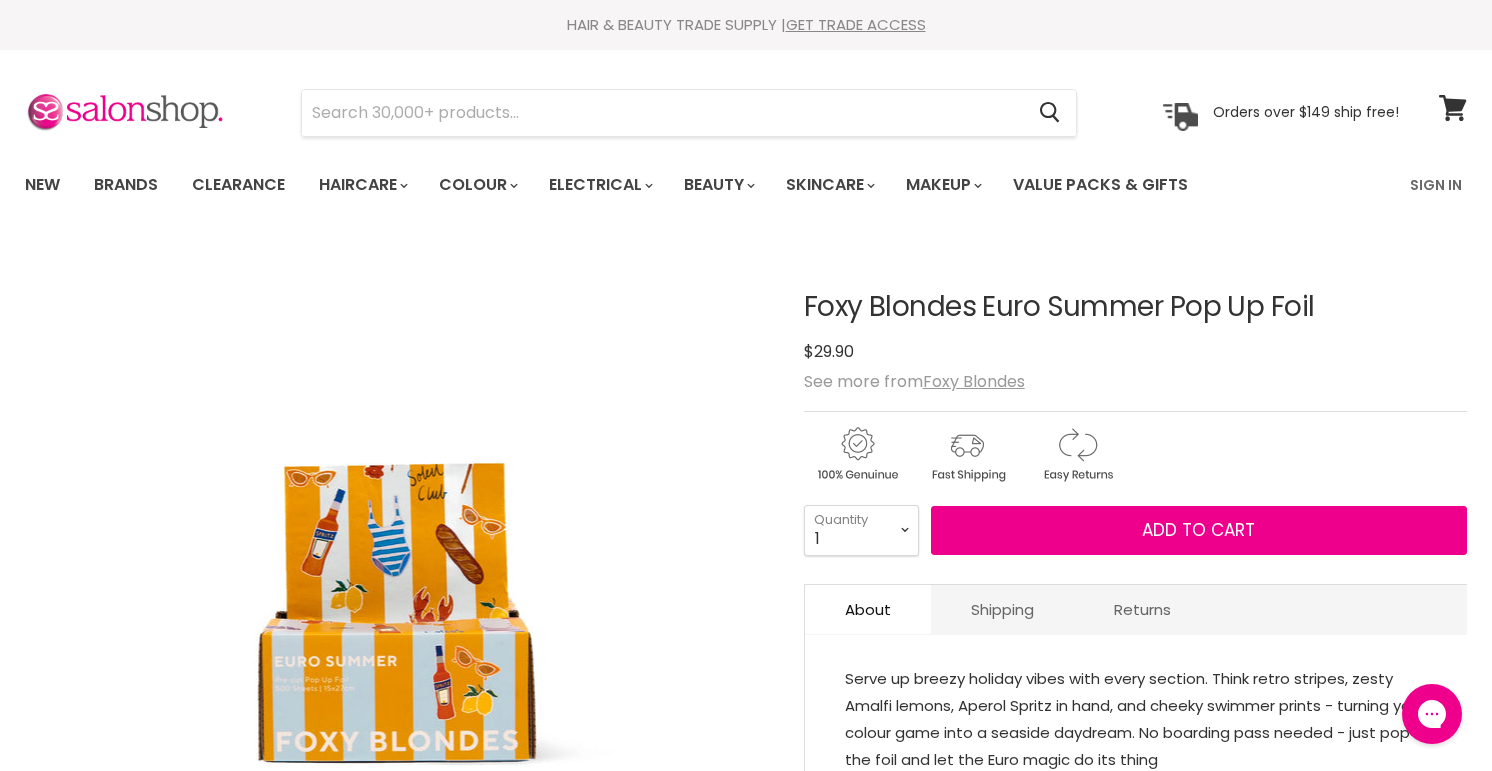 scroll, scrollTop: 0, scrollLeft: 0, axis: both 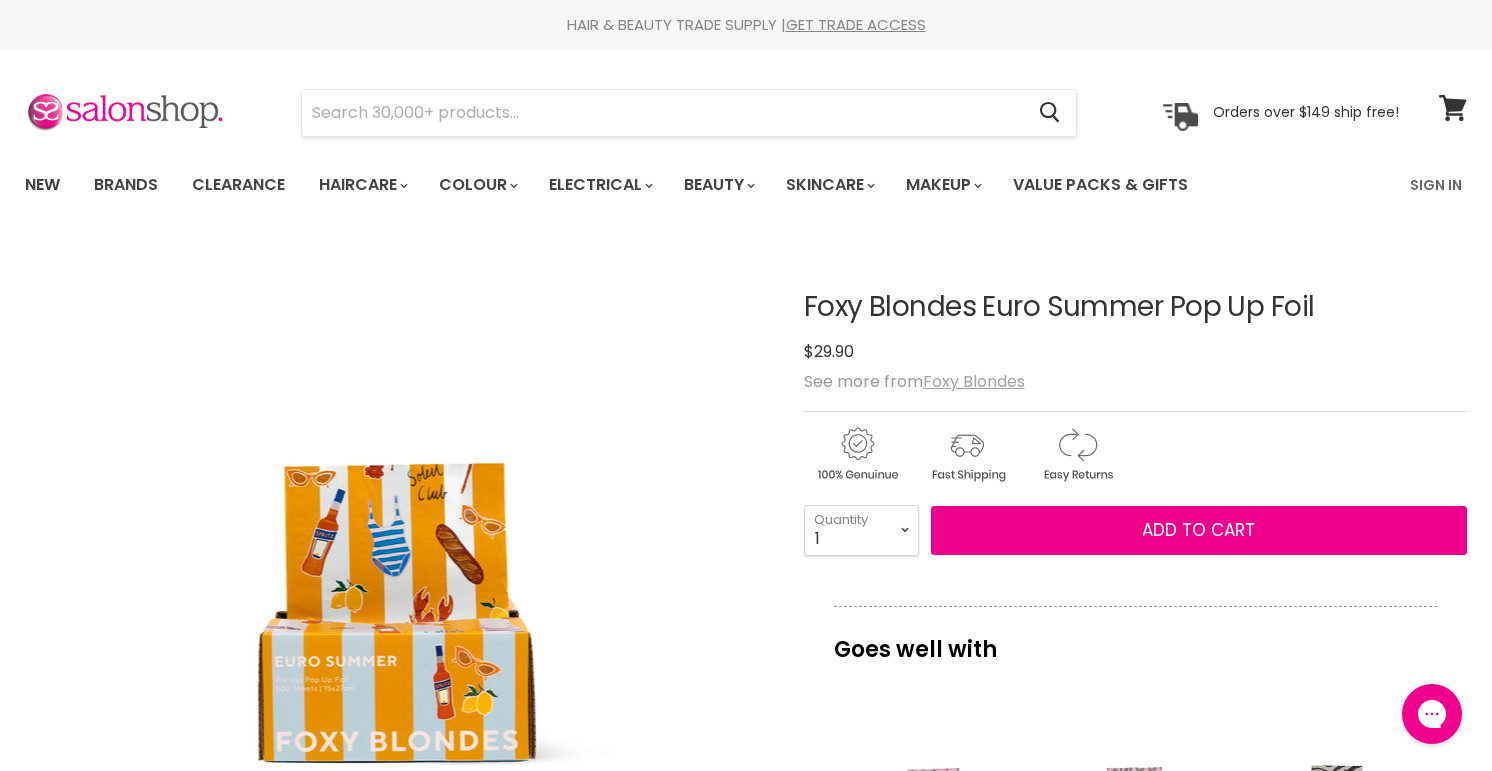 click on "Foxy Blondes" at bounding box center [974, 381] 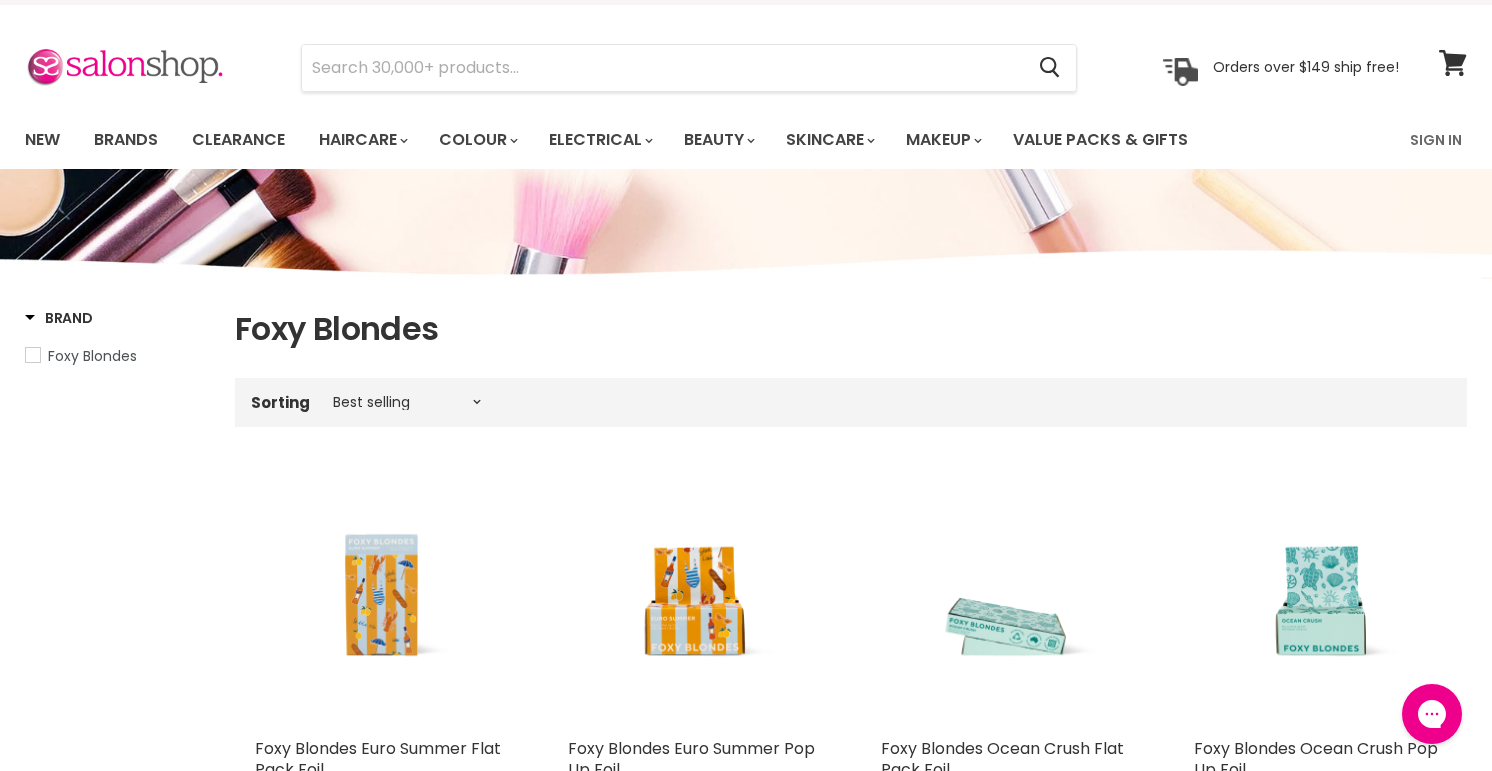 scroll, scrollTop: 0, scrollLeft: 0, axis: both 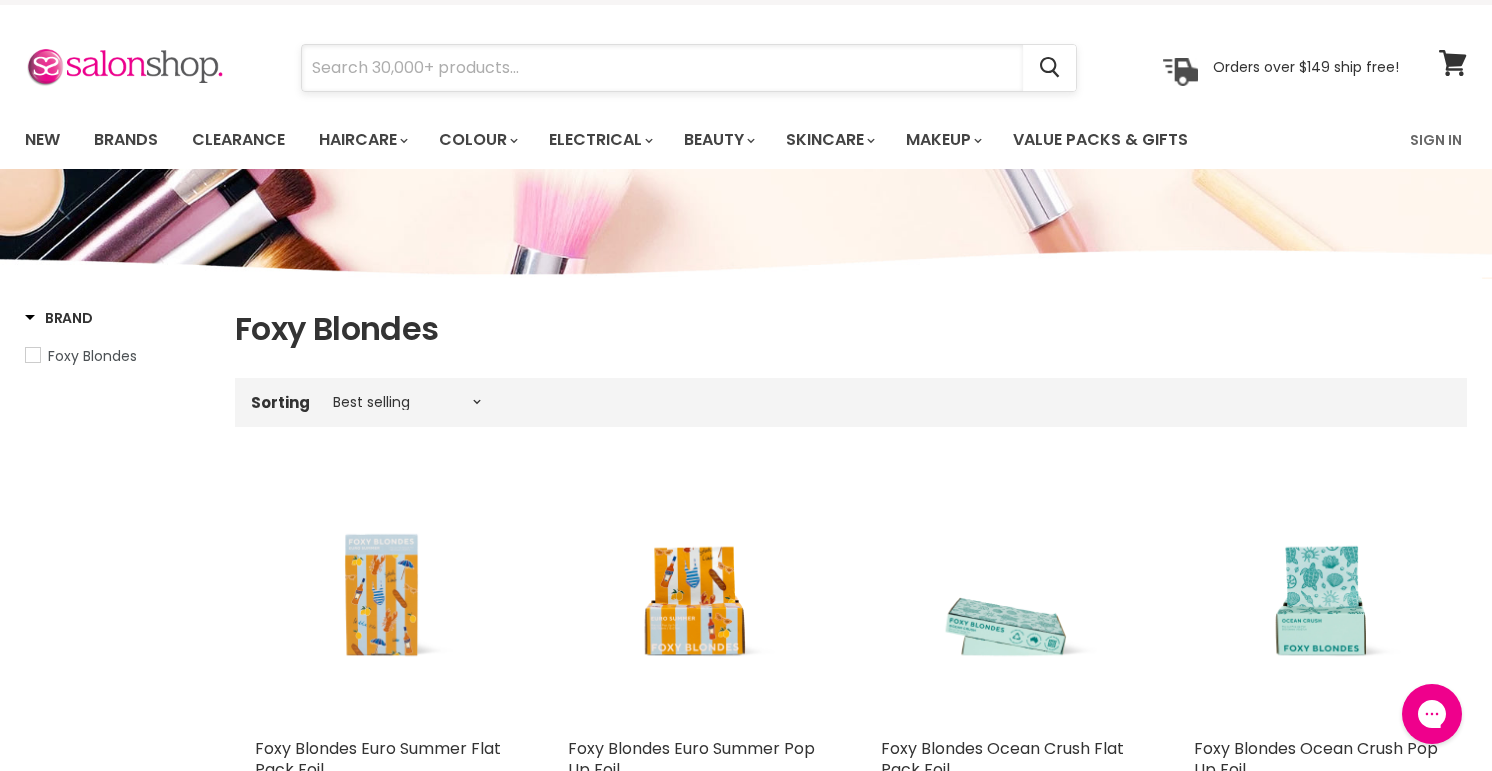 click at bounding box center [662, 68] 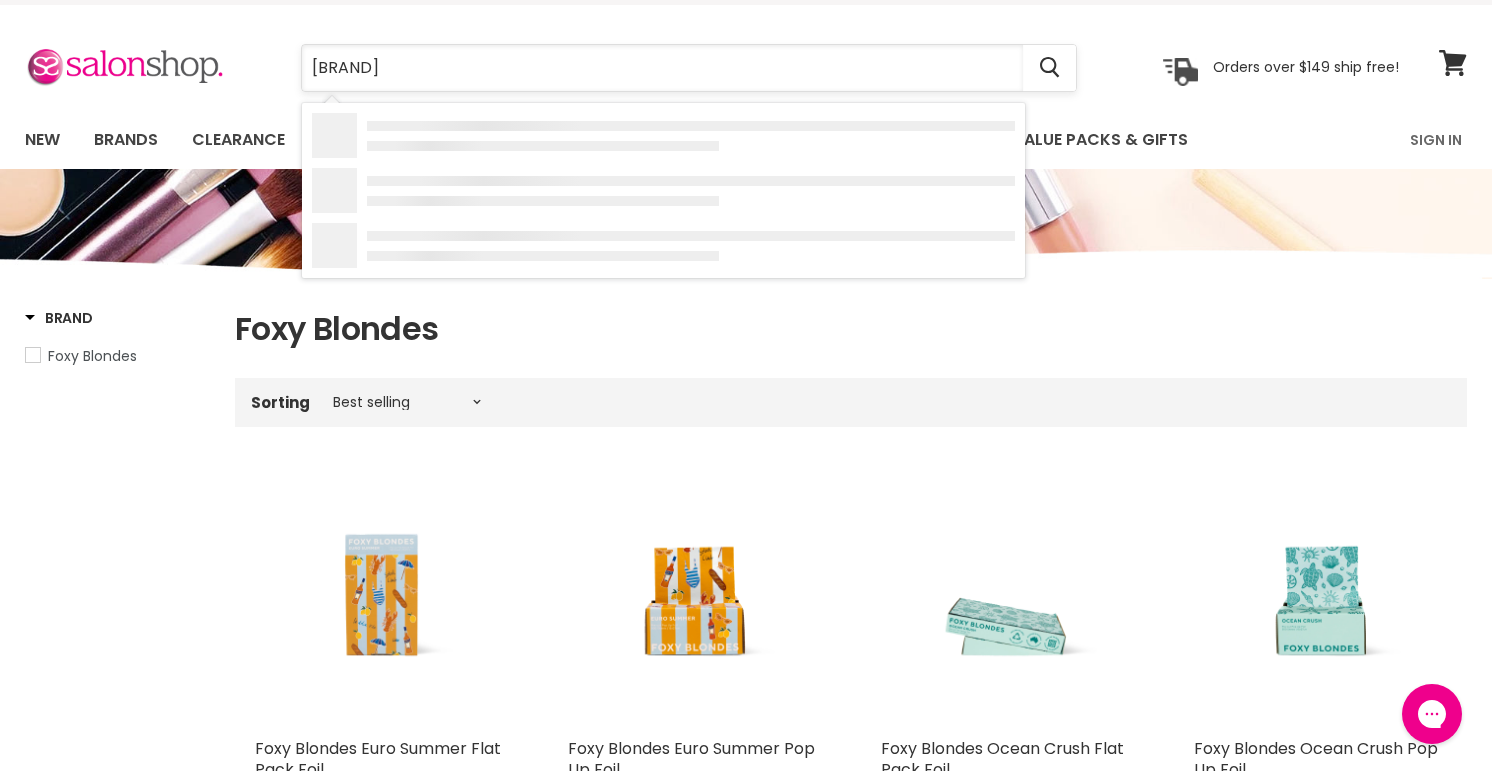 type on "gam" 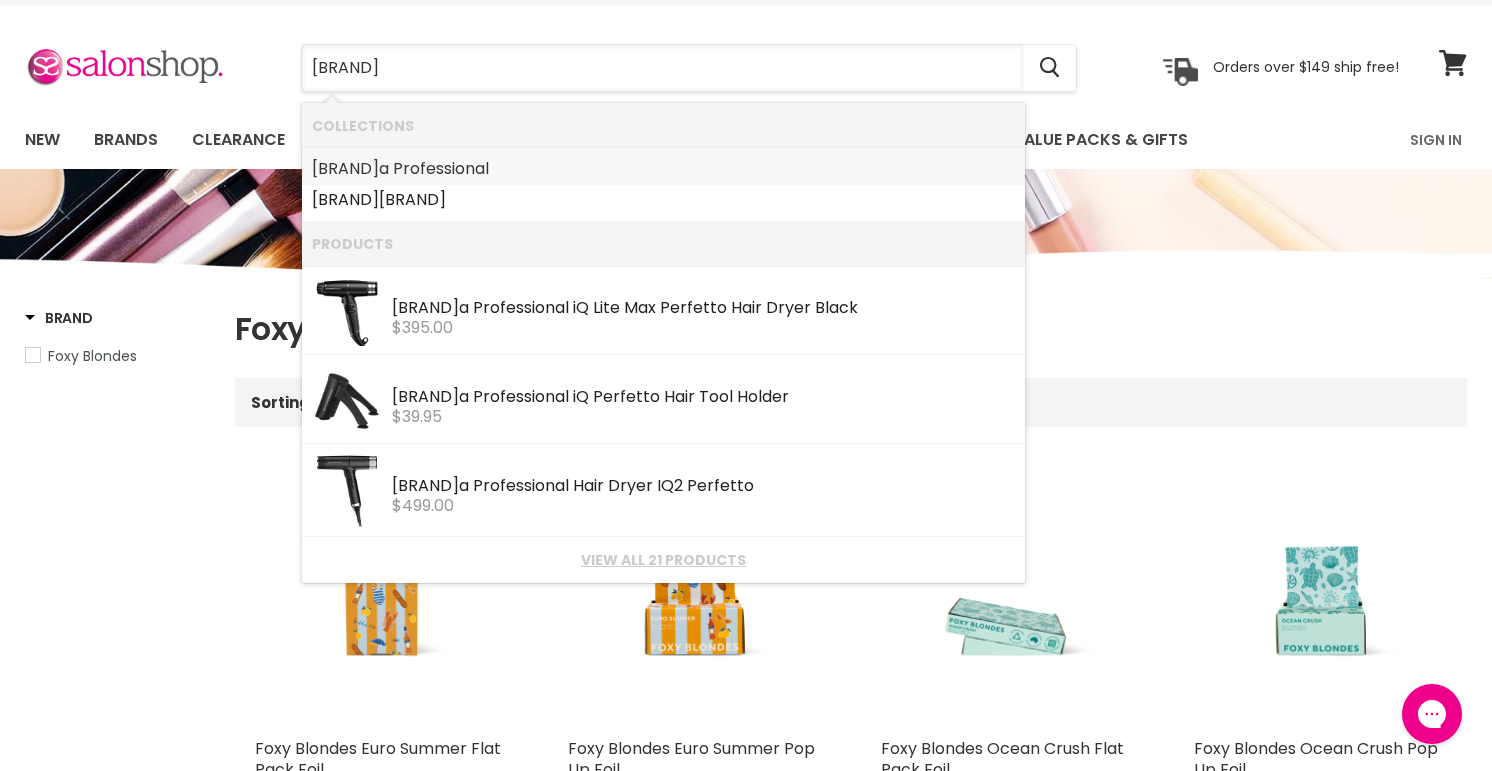 click on "Gam a Professional" at bounding box center (663, 169) 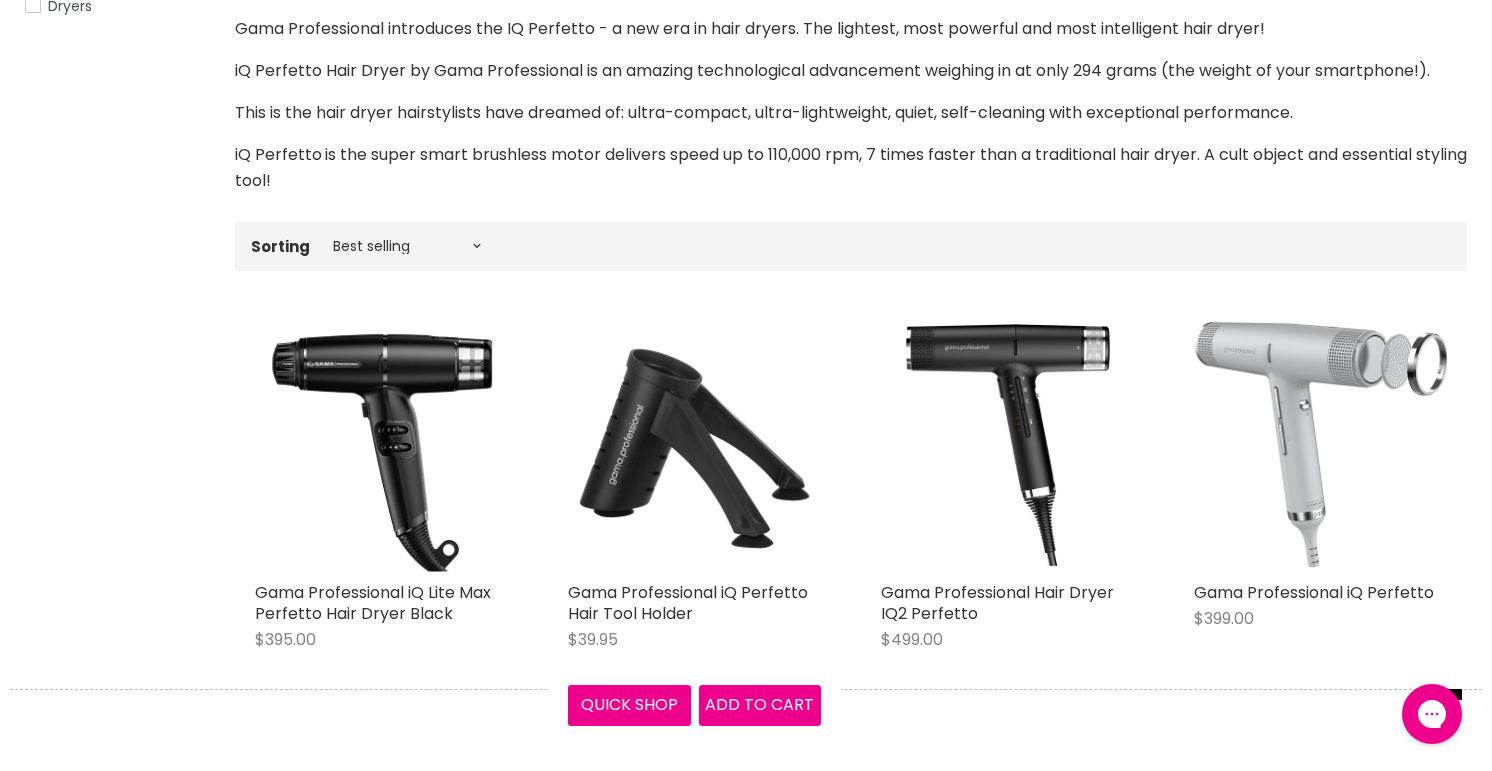 scroll, scrollTop: 0, scrollLeft: 0, axis: both 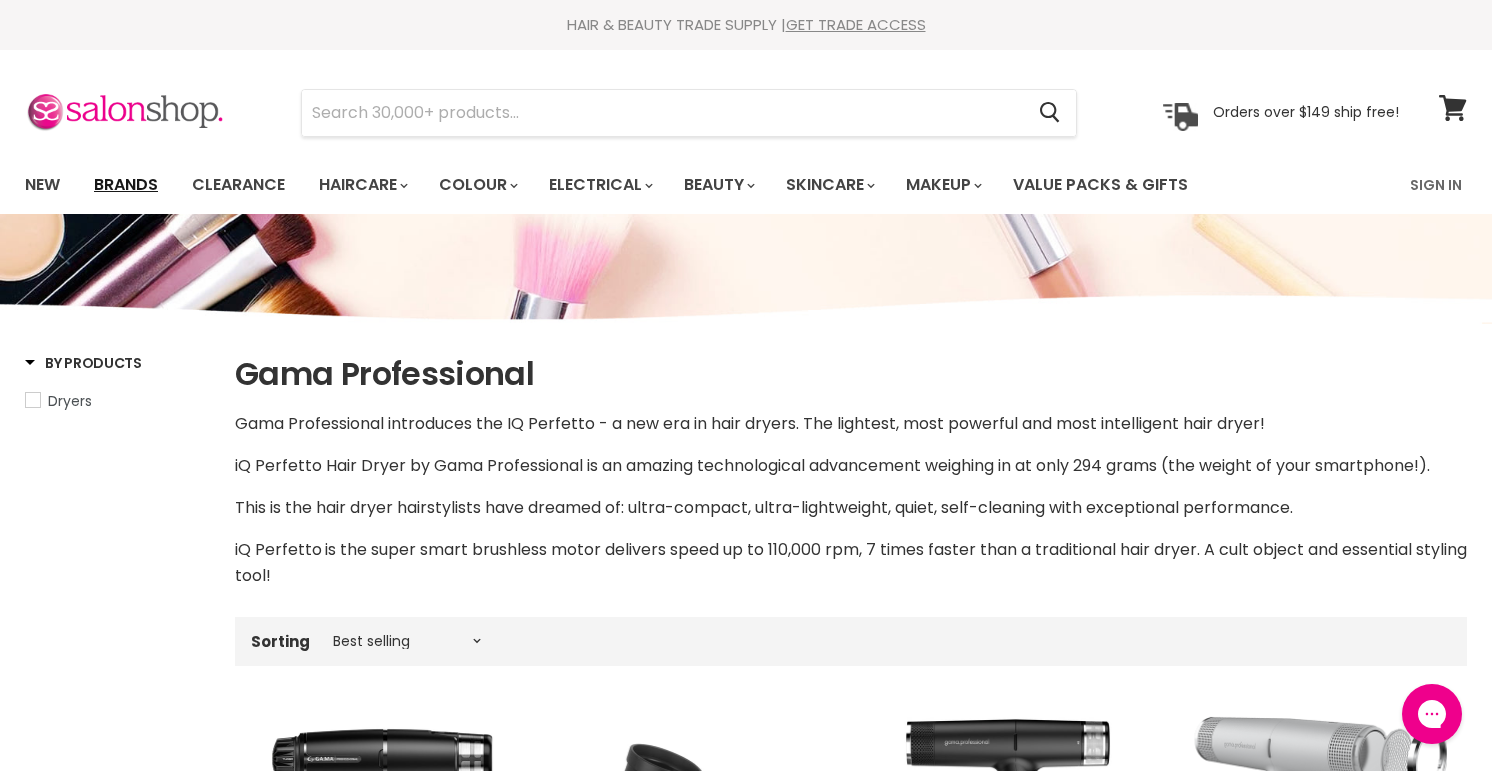 click on "Brands" at bounding box center [126, 185] 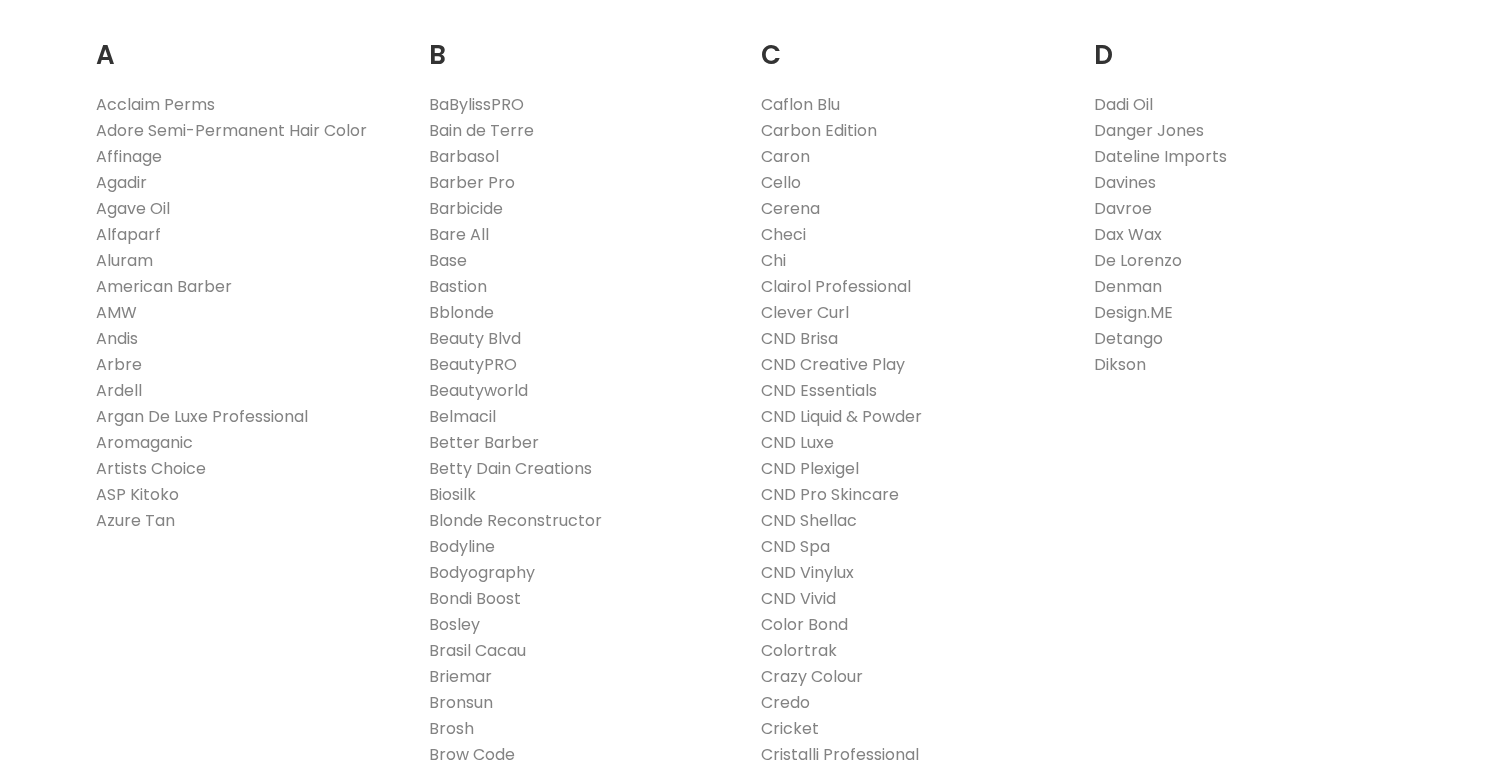 scroll, scrollTop: 424, scrollLeft: 0, axis: vertical 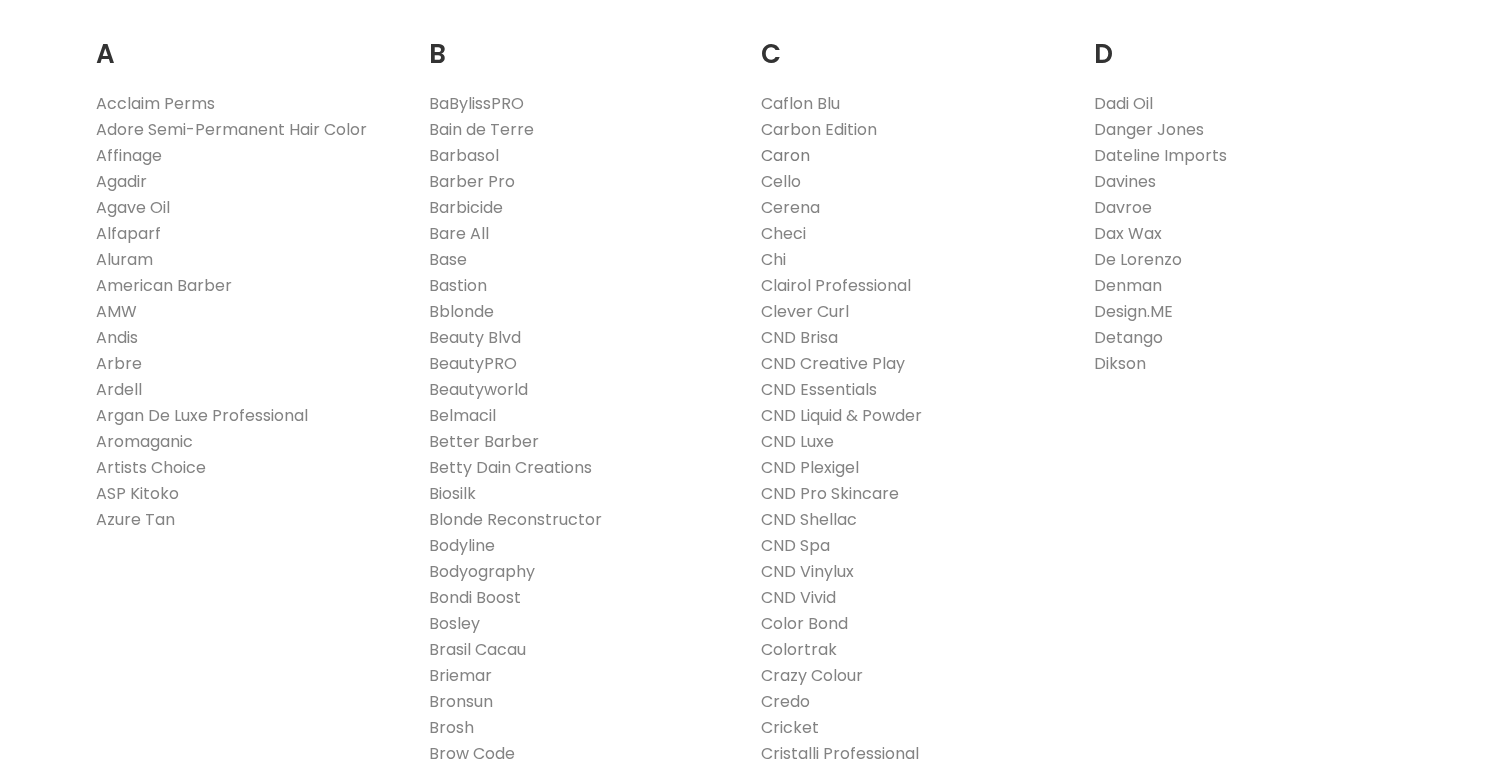 click on "Caron" at bounding box center [785, 155] 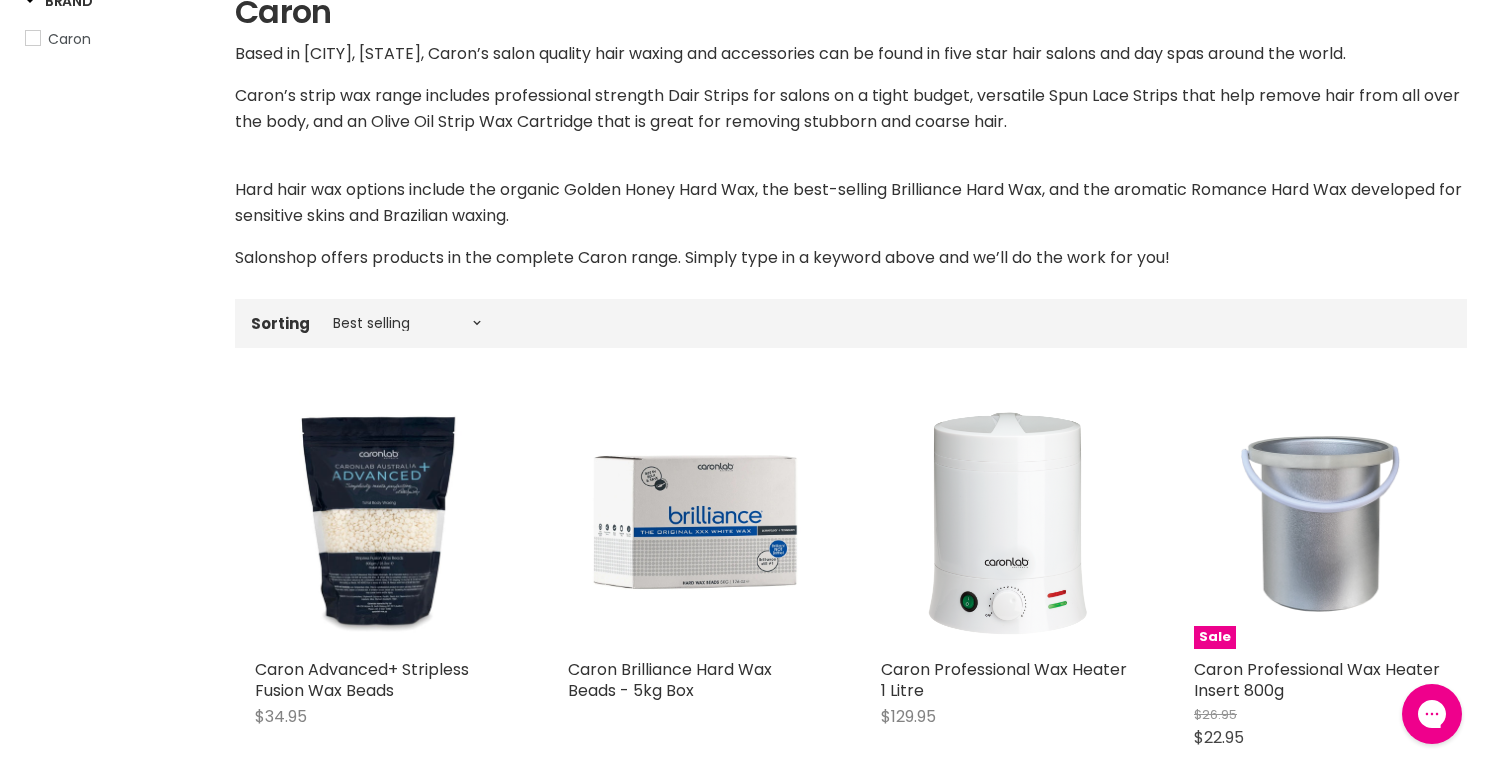 scroll, scrollTop: 423, scrollLeft: 0, axis: vertical 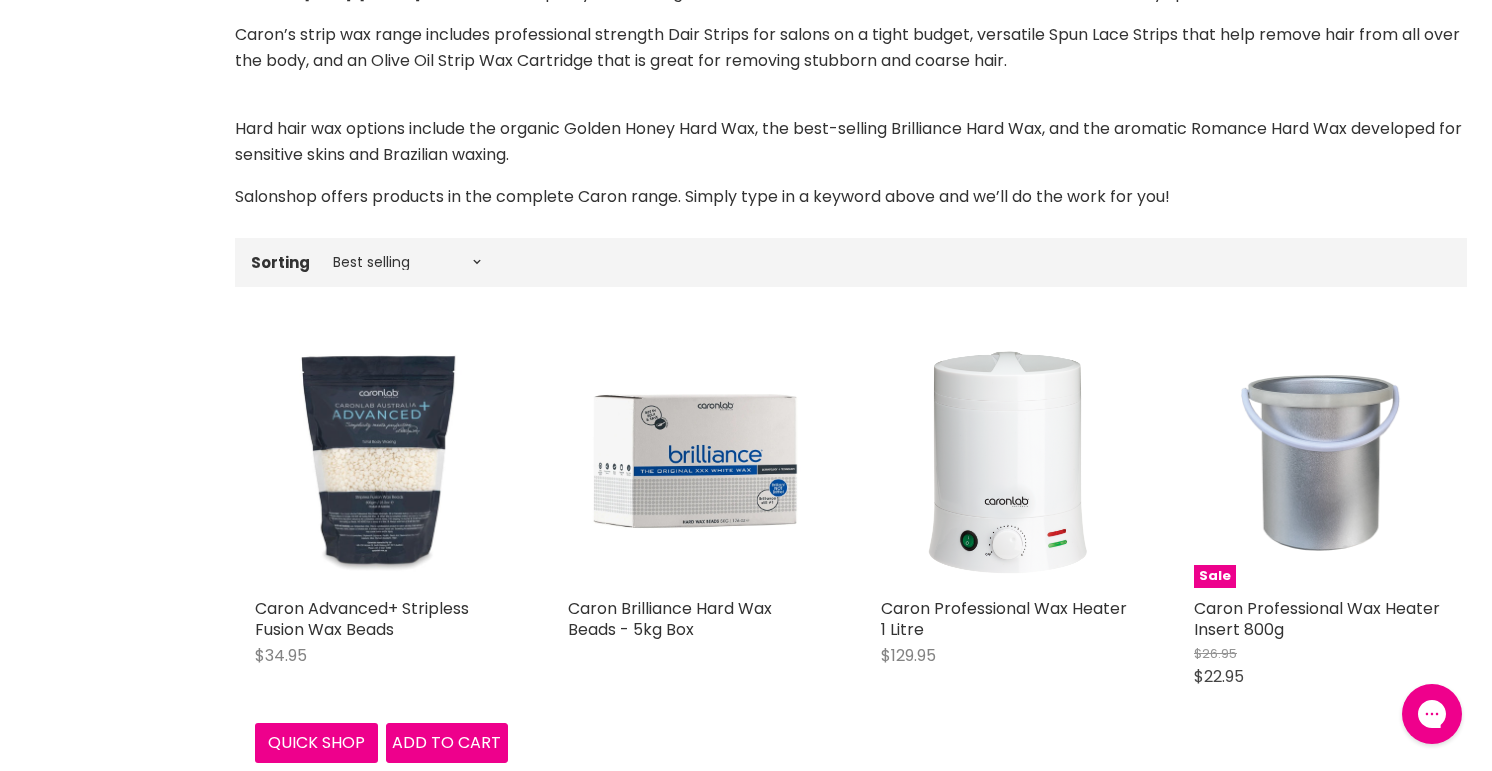 click at bounding box center [381, 461] 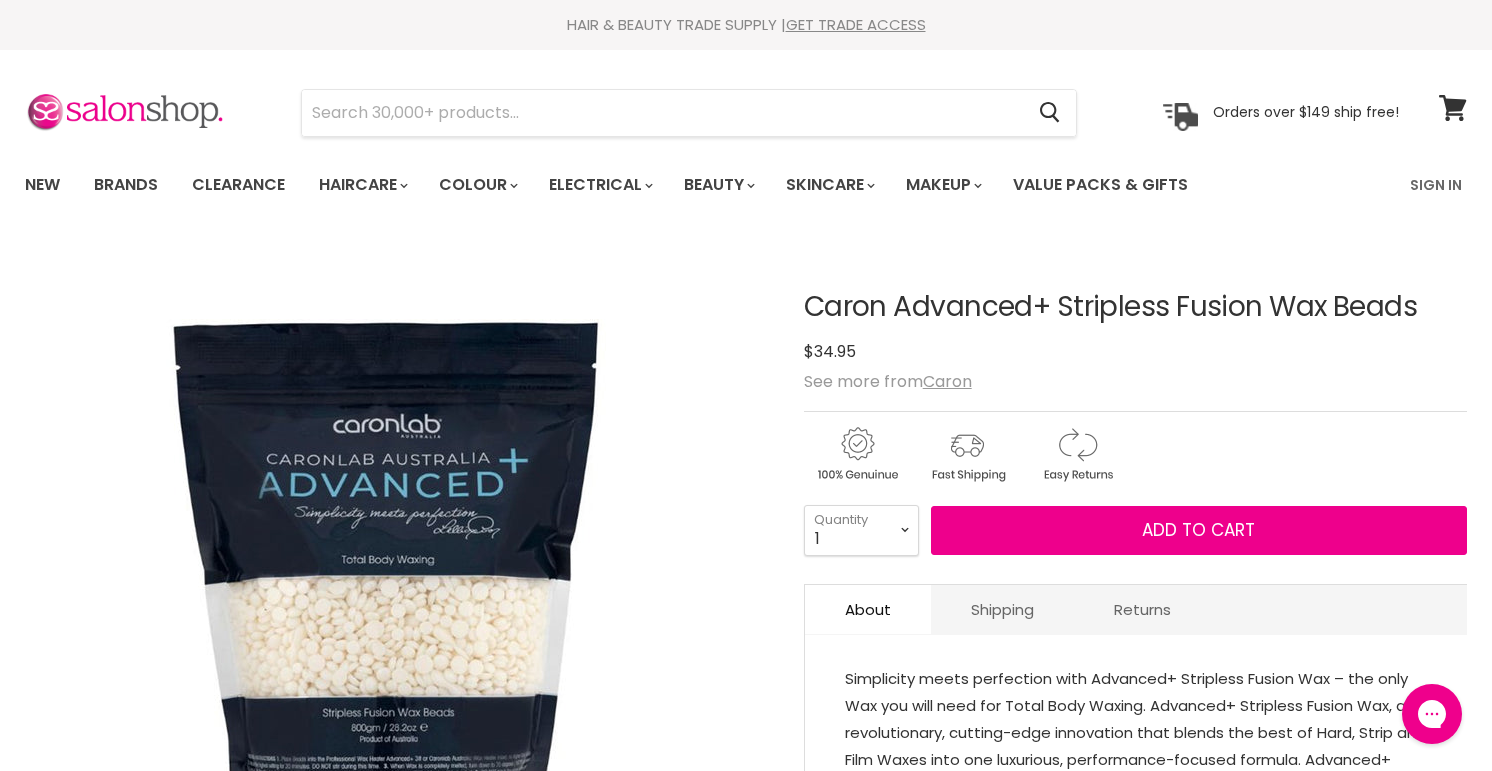scroll, scrollTop: 0, scrollLeft: 0, axis: both 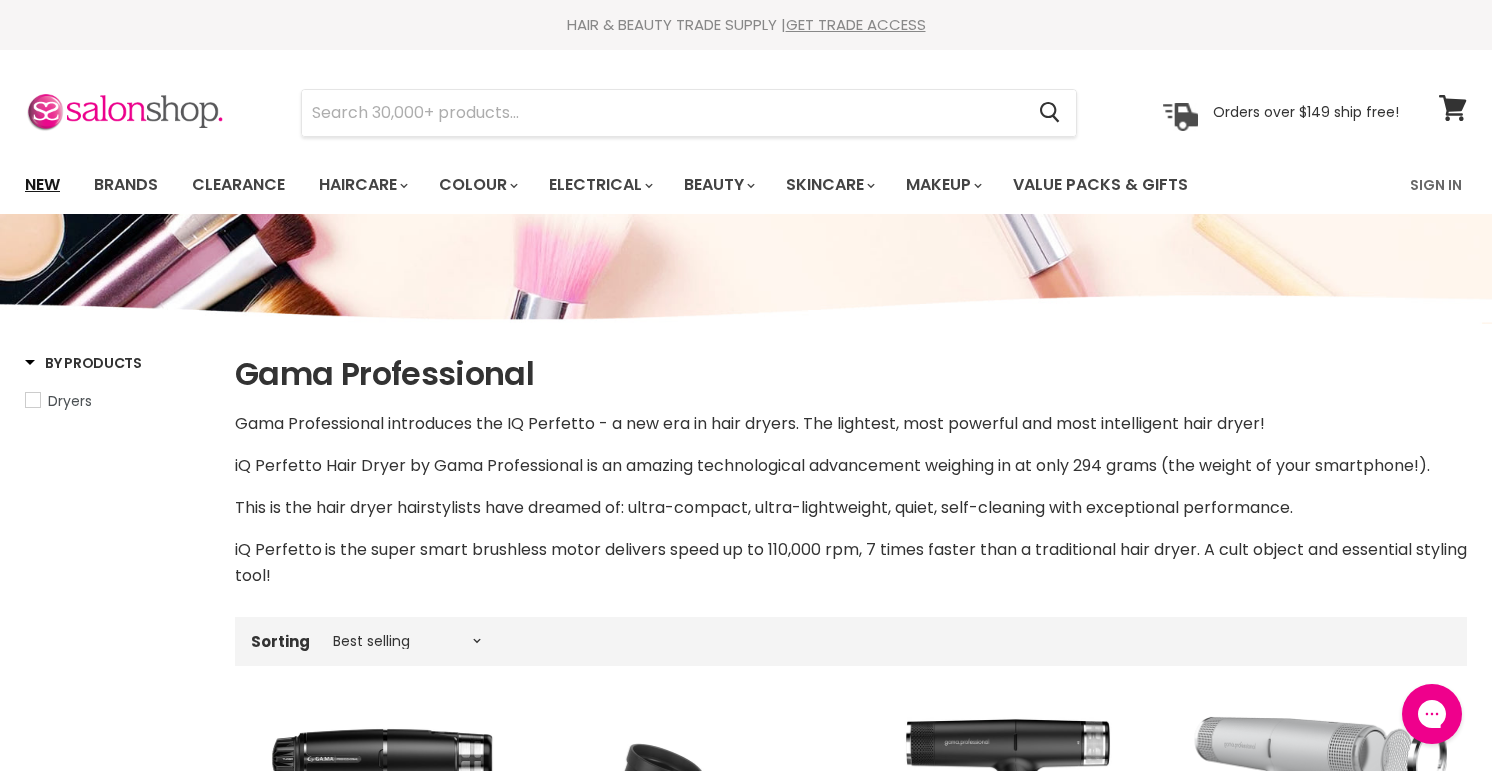 click on "New" at bounding box center [42, 185] 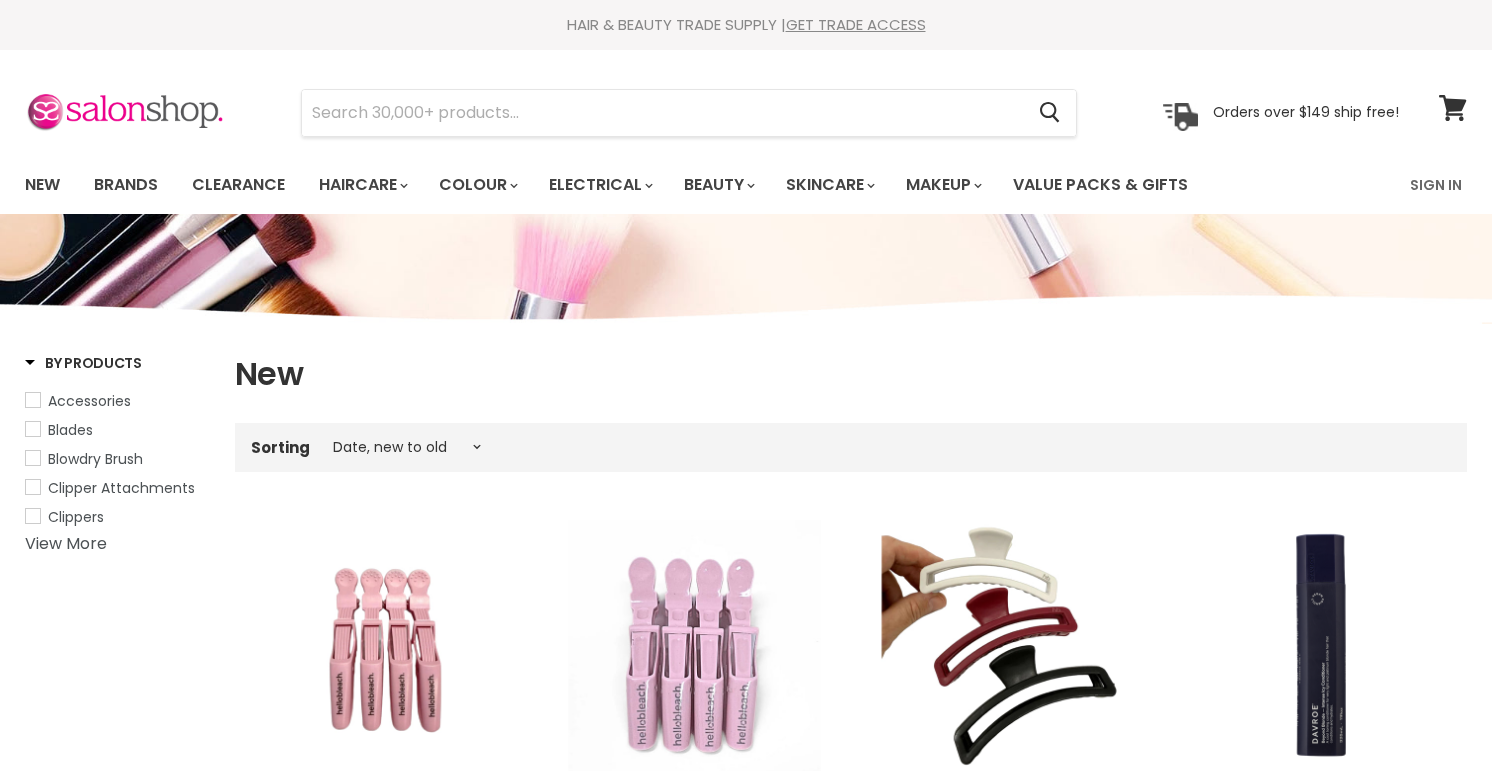 select on "created-descending" 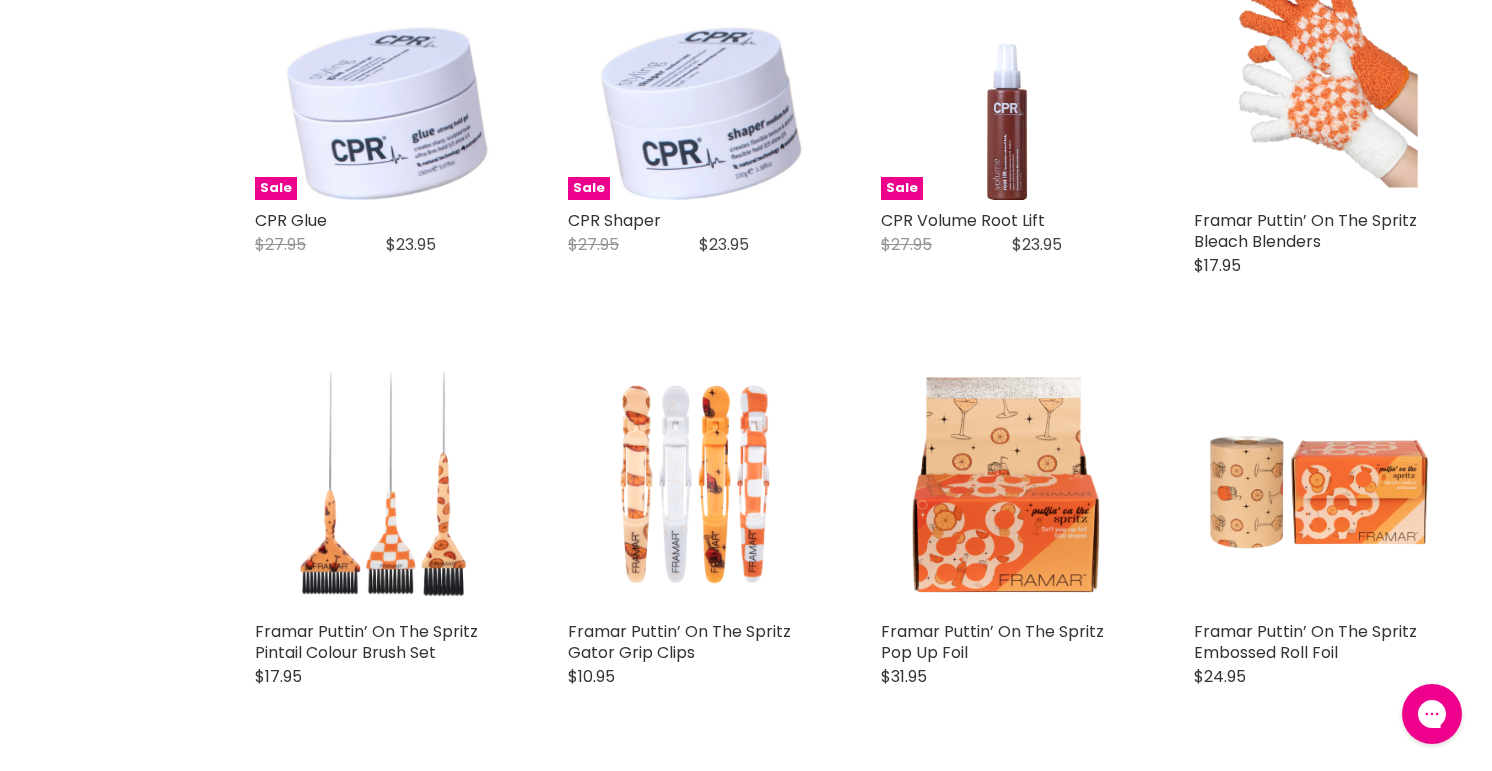 scroll, scrollTop: 1815, scrollLeft: 0, axis: vertical 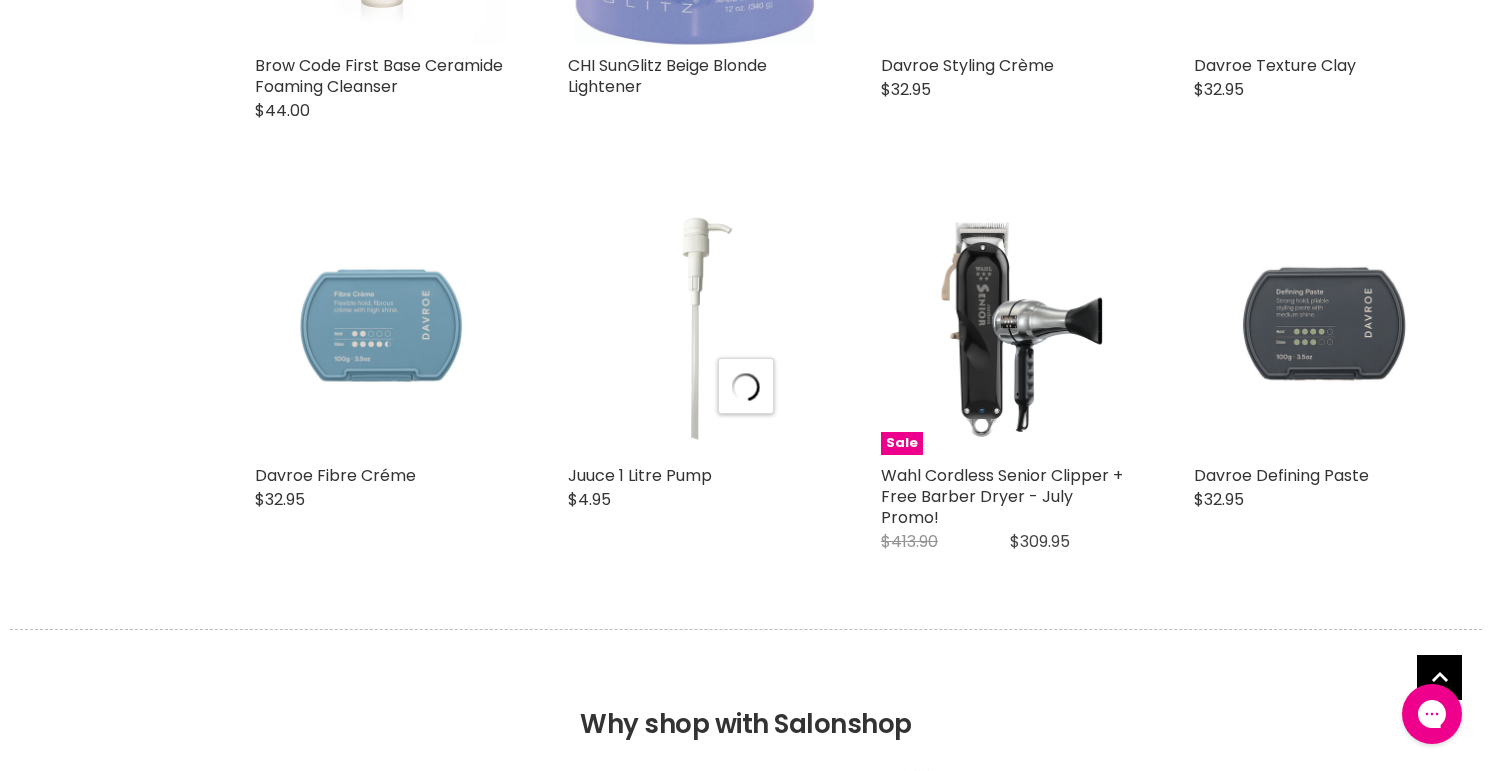 select on "created-descending" 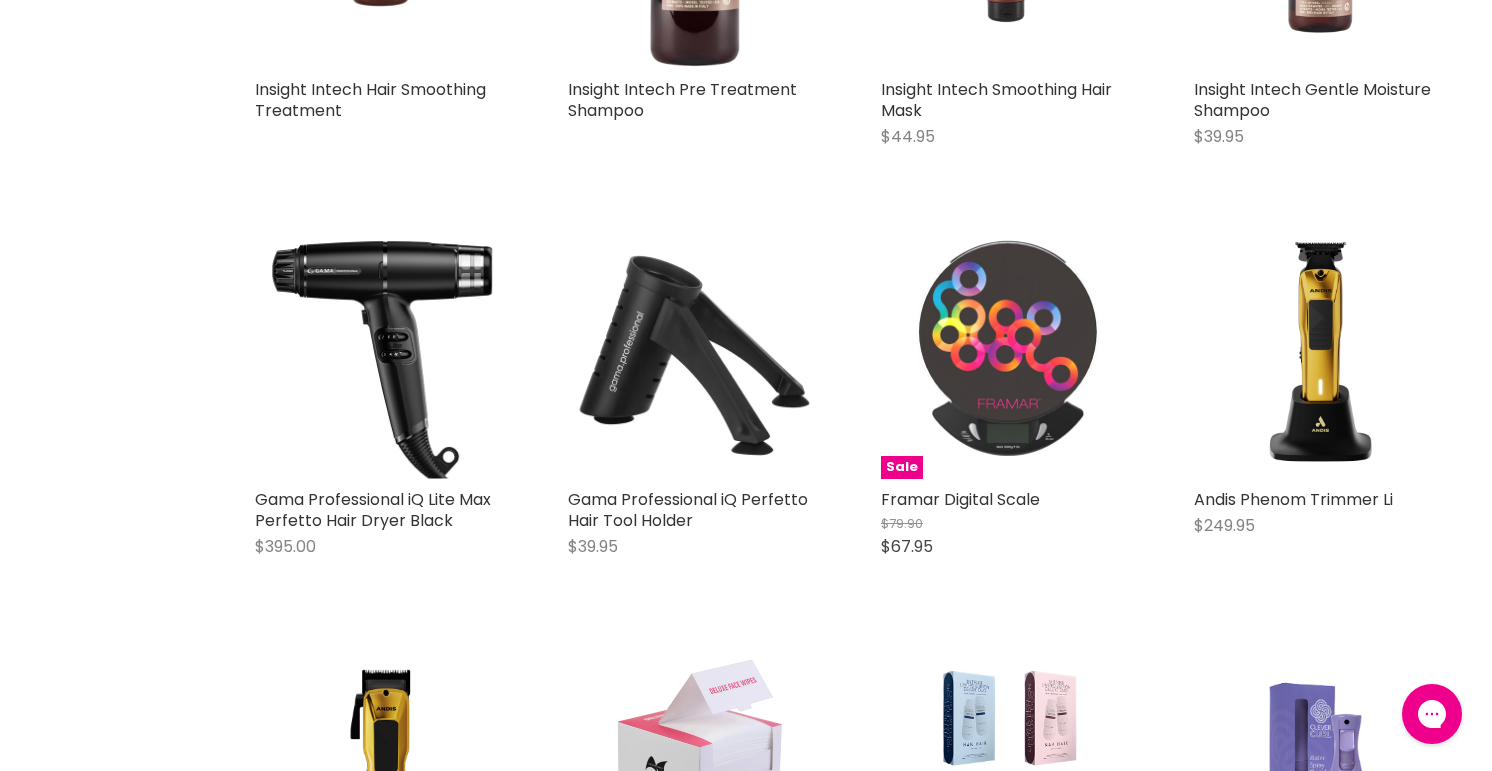 scroll, scrollTop: 6108, scrollLeft: 0, axis: vertical 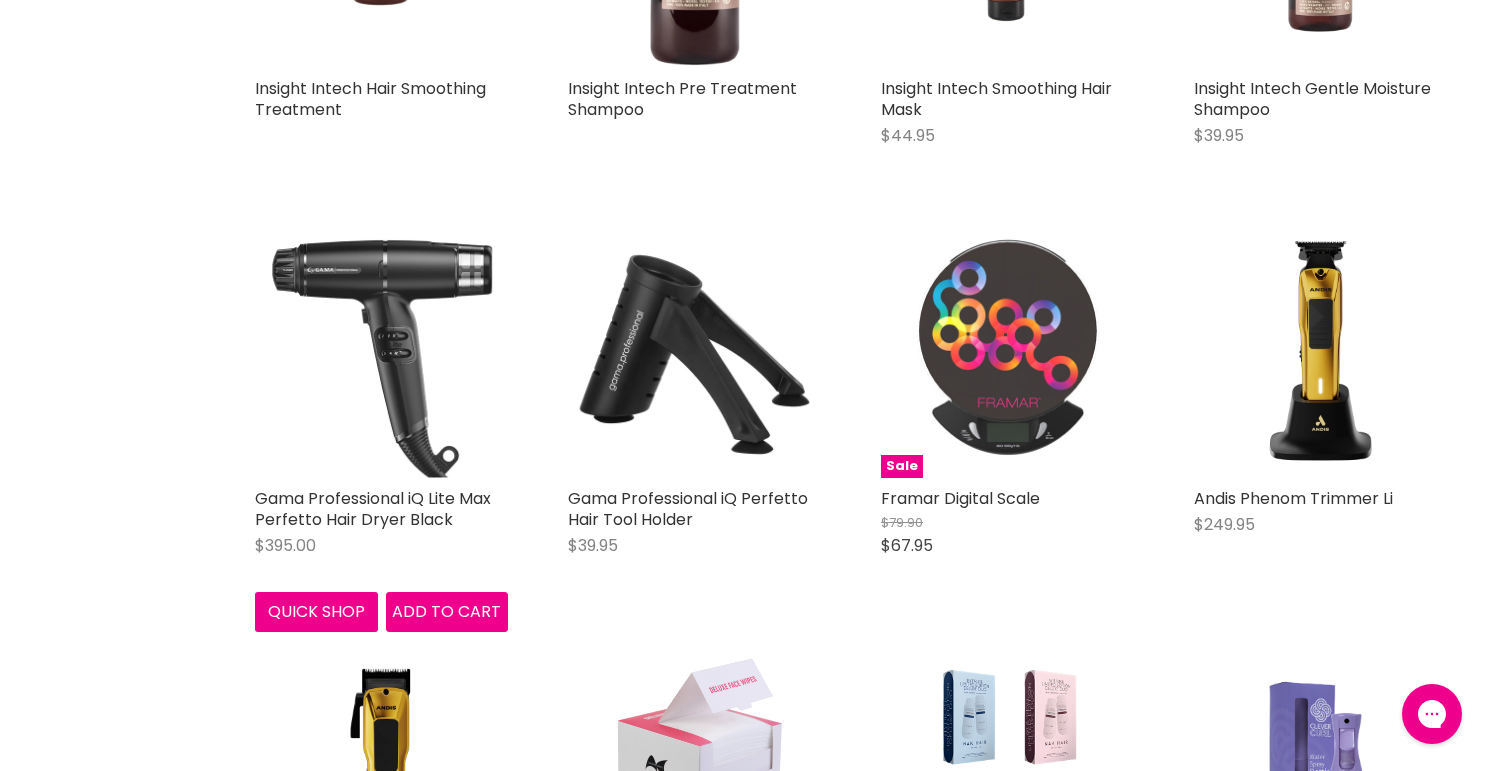 click at bounding box center (381, 351) 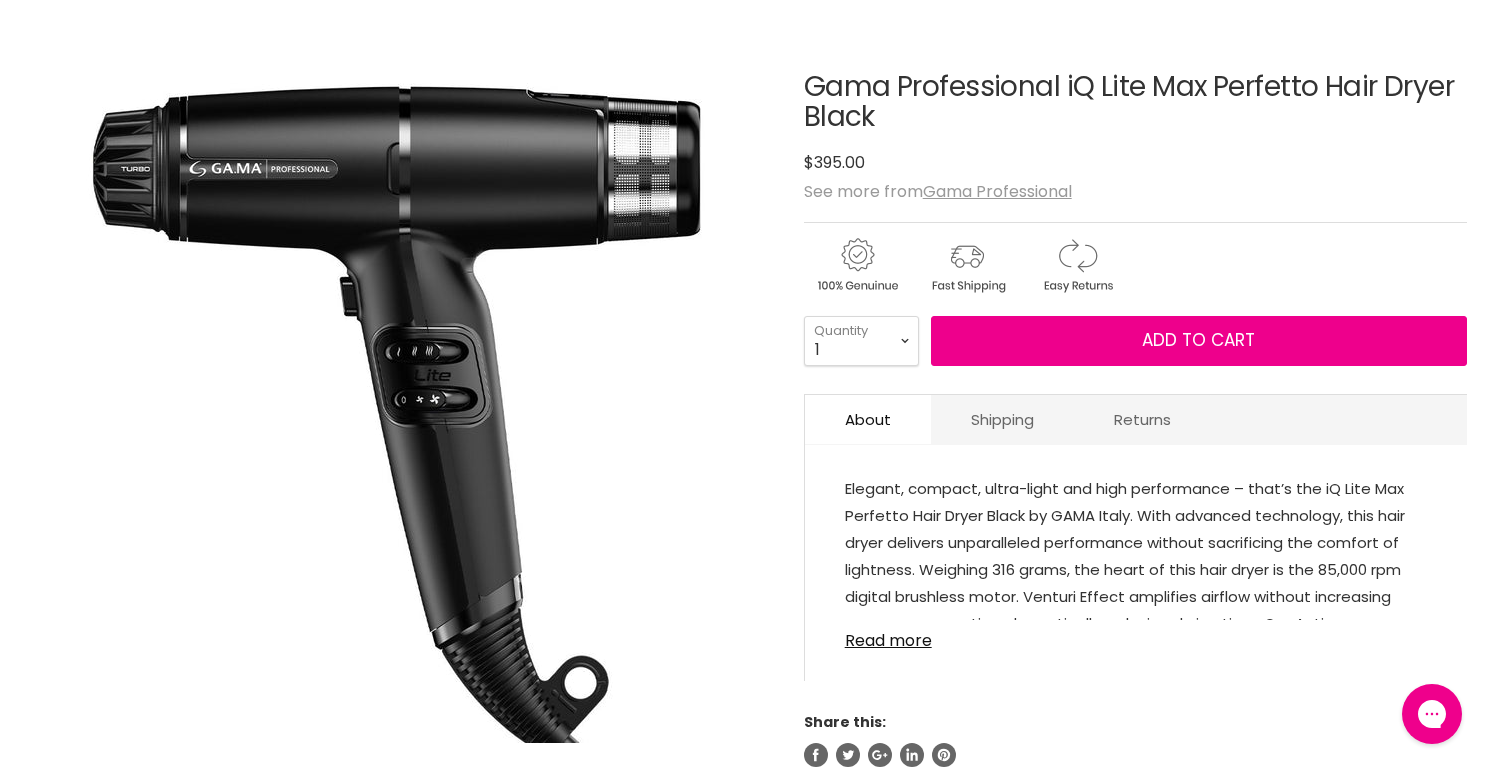 scroll, scrollTop: 0, scrollLeft: 0, axis: both 